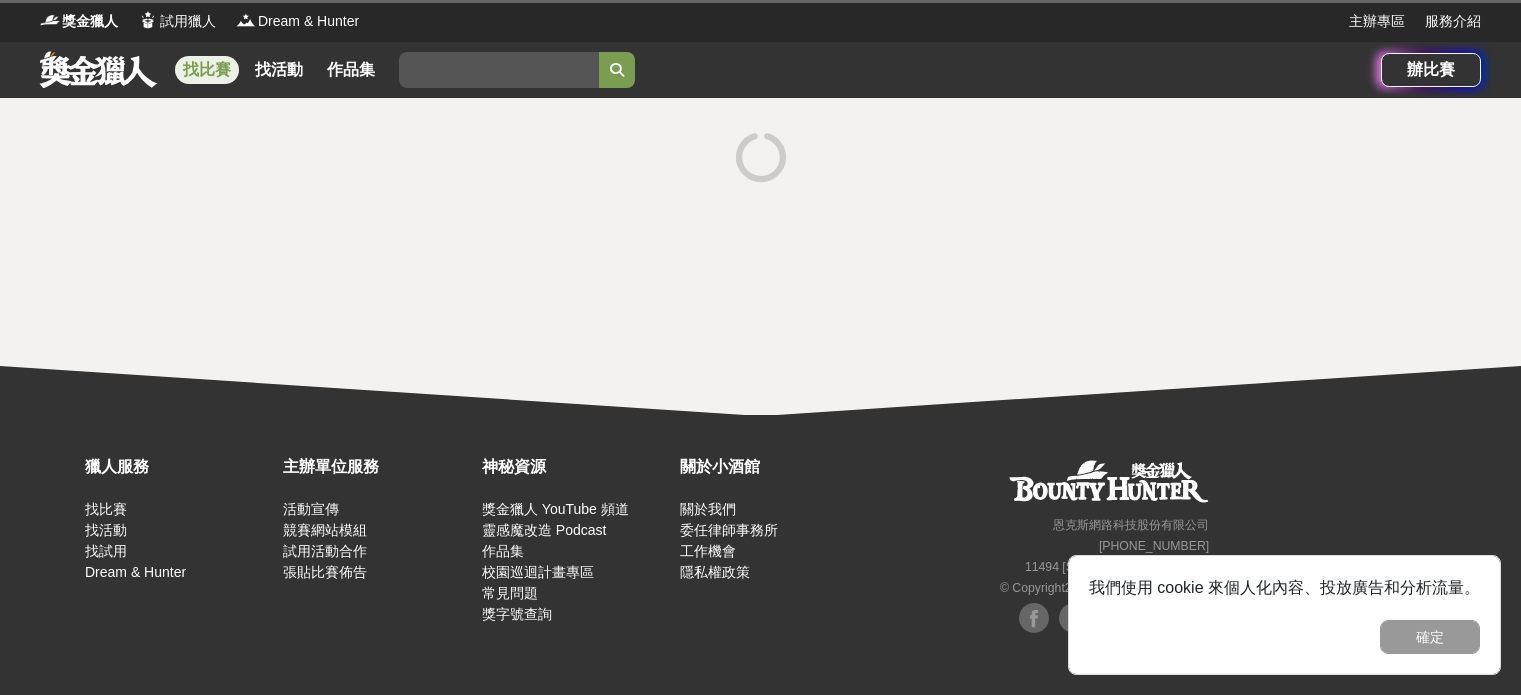 scroll, scrollTop: 0, scrollLeft: 0, axis: both 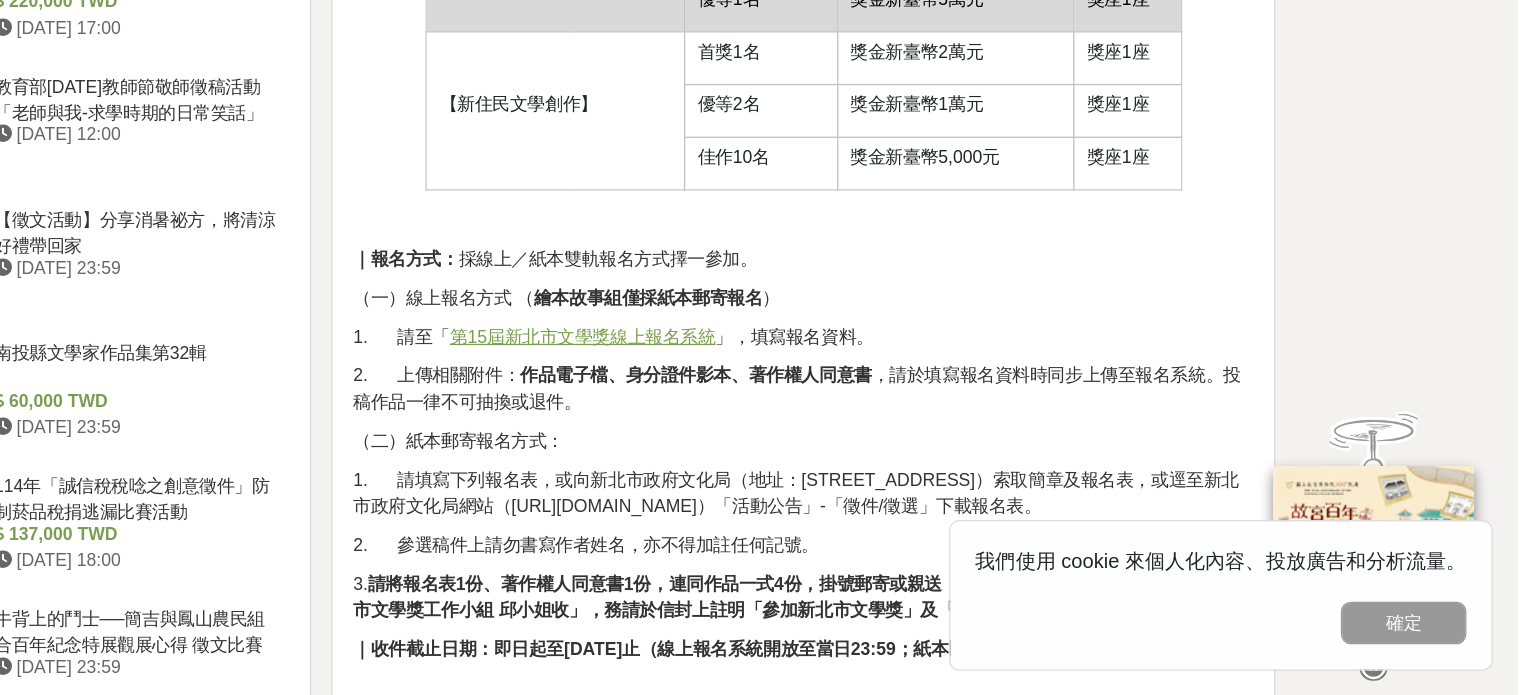 click on "第15屆新北市文學獎線上報名系統" at bounding box center (777, 409) 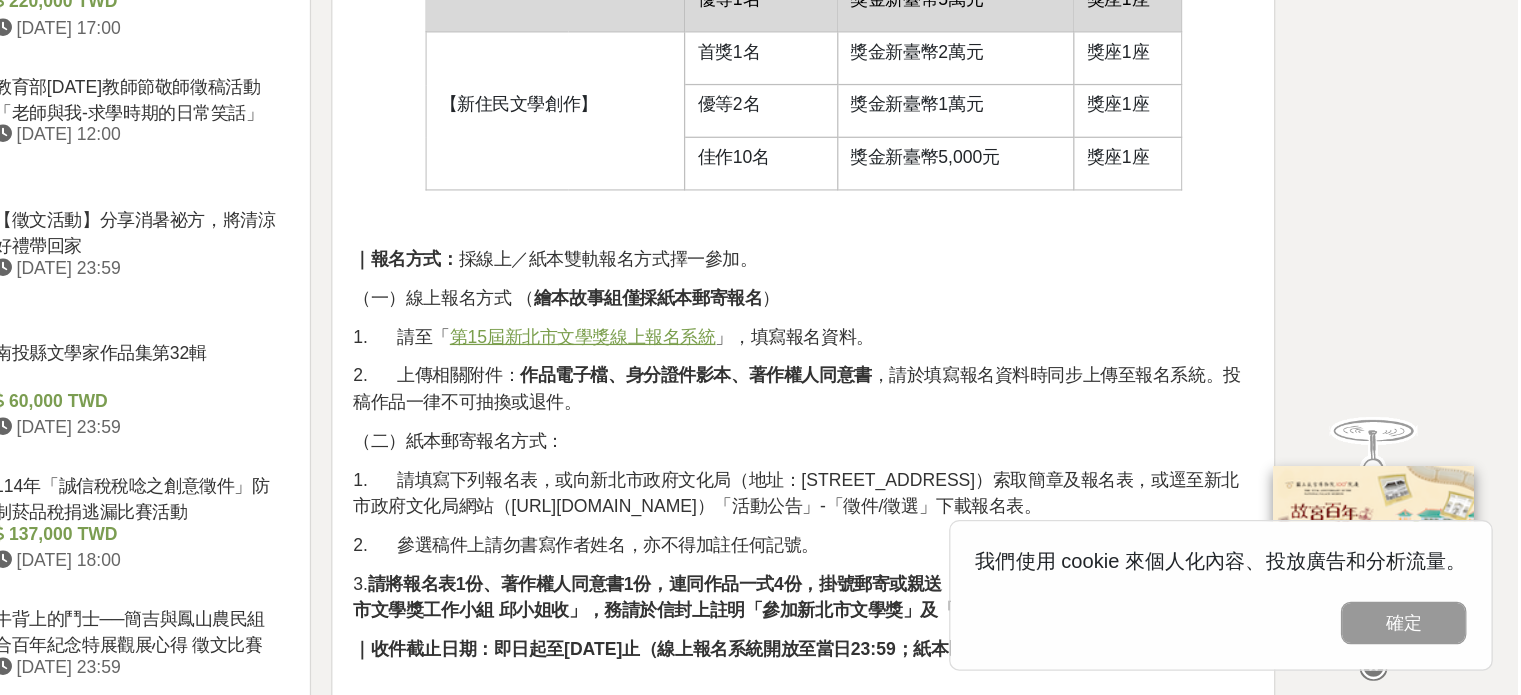 click on "第15屆新北市文學獎線上報名系統" at bounding box center (777, 409) 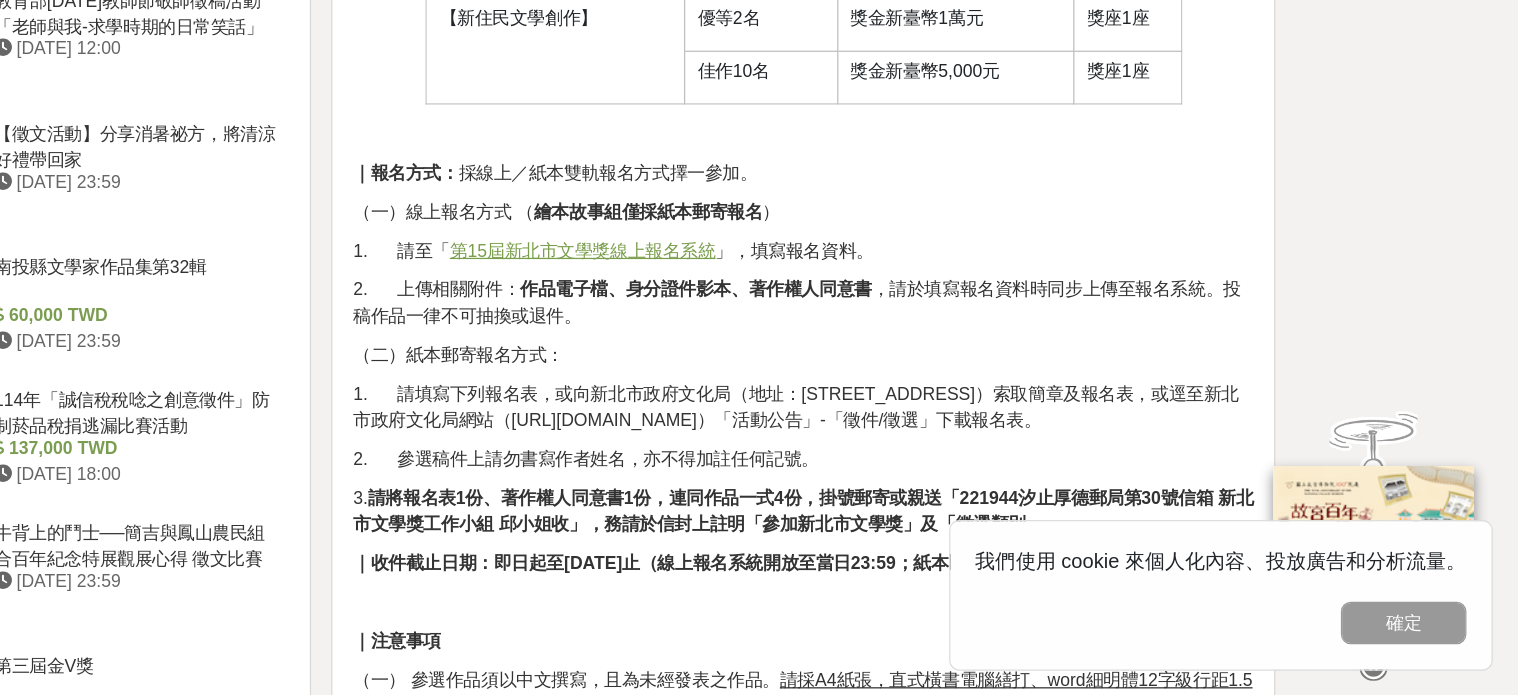scroll, scrollTop: 2160, scrollLeft: 0, axis: vertical 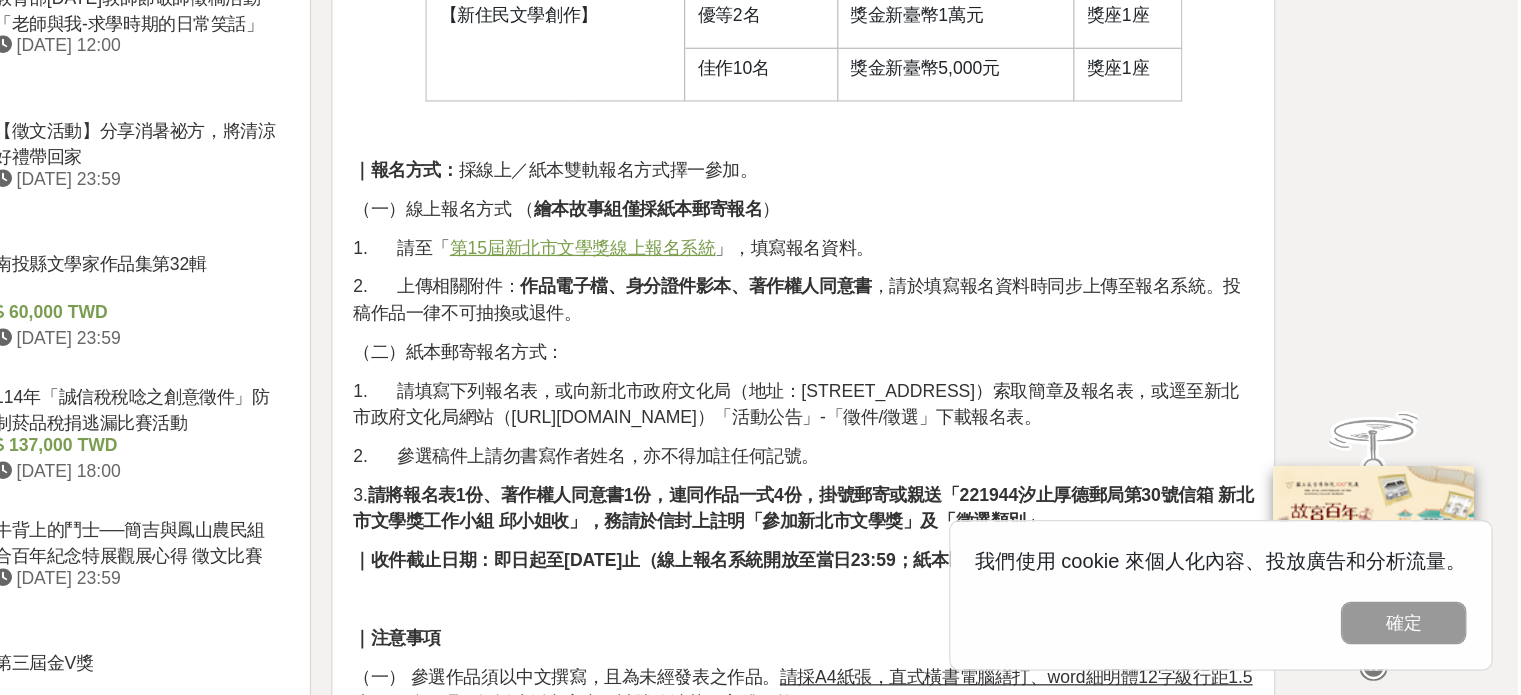 drag, startPoint x: 668, startPoint y: 328, endPoint x: 912, endPoint y: 345, distance: 244.59149 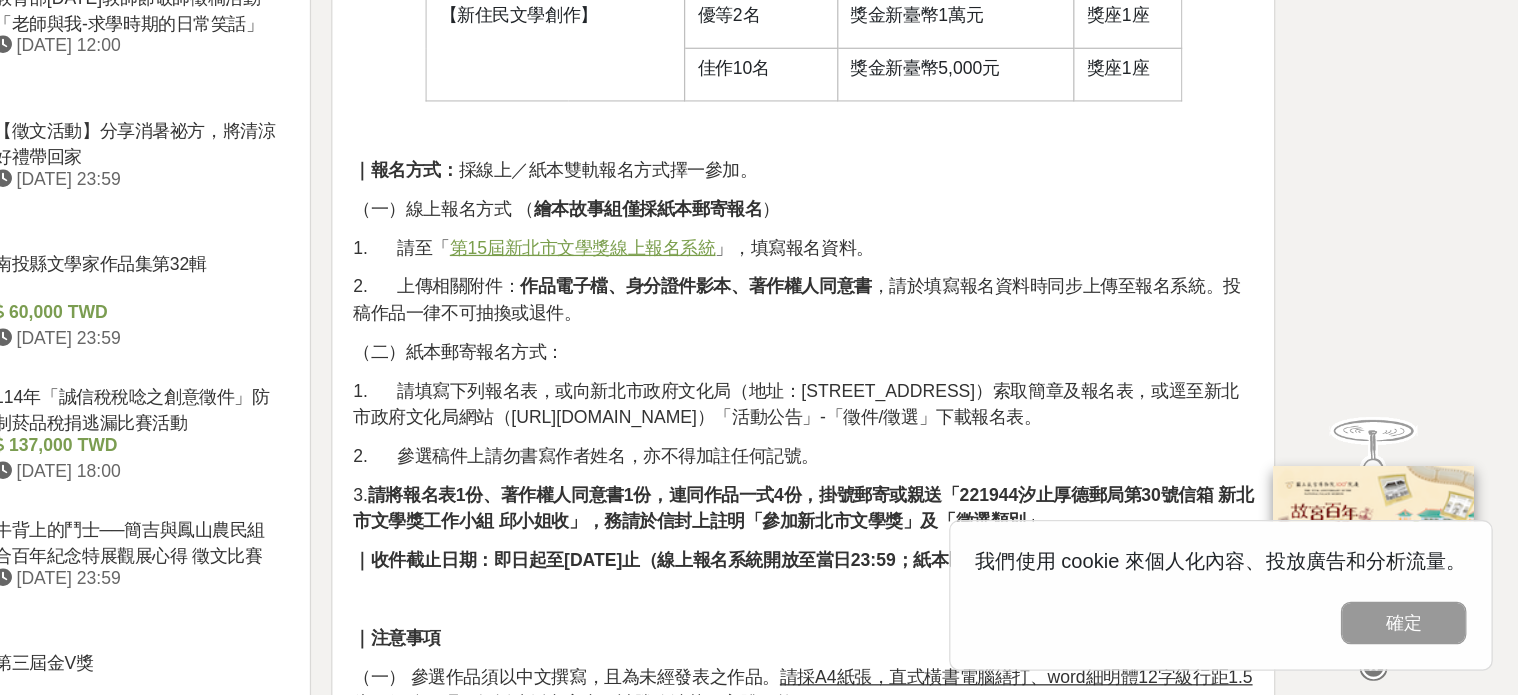 click on "｜徵件資格 凡以中文創作皆可，國籍、居住地不限，海外民眾亦可參加。 青春組限2007年1月1日以後(含)出生者可投稿，其餘採不分齡徵文。 得獎者經查不合投稿資格者，承辦單位得逕行取消其得獎資格。 每人可同時參加不同文類，但同一文類以一篇為限。   ｜類別與作品字數   【散文】 一般組：3,000字以內。 青春組：2,000字以內。  【新詩】一般組／青春組：30行以內。  【短篇小說】5,000～8,000字。  【繪本故事】請以圖、文投稿，頁數32～40頁（另加繪封面、書名頁及封底），可依作品之屬性酌加注音符號。（ 限以紙本投件 ；圖、文可由1人完成或2人共同創作。）  【新住民文學創作】 1.      凡對新住民議題有興趣者皆可參加。 2.         ｜評選方式 資格審查：由承辦單位審定。   ｜獎勵辦法 類別 組別 獎項 獎金 獎座 【散文】 一般組 首獎1名 獎座1座" at bounding box center (952, 30) 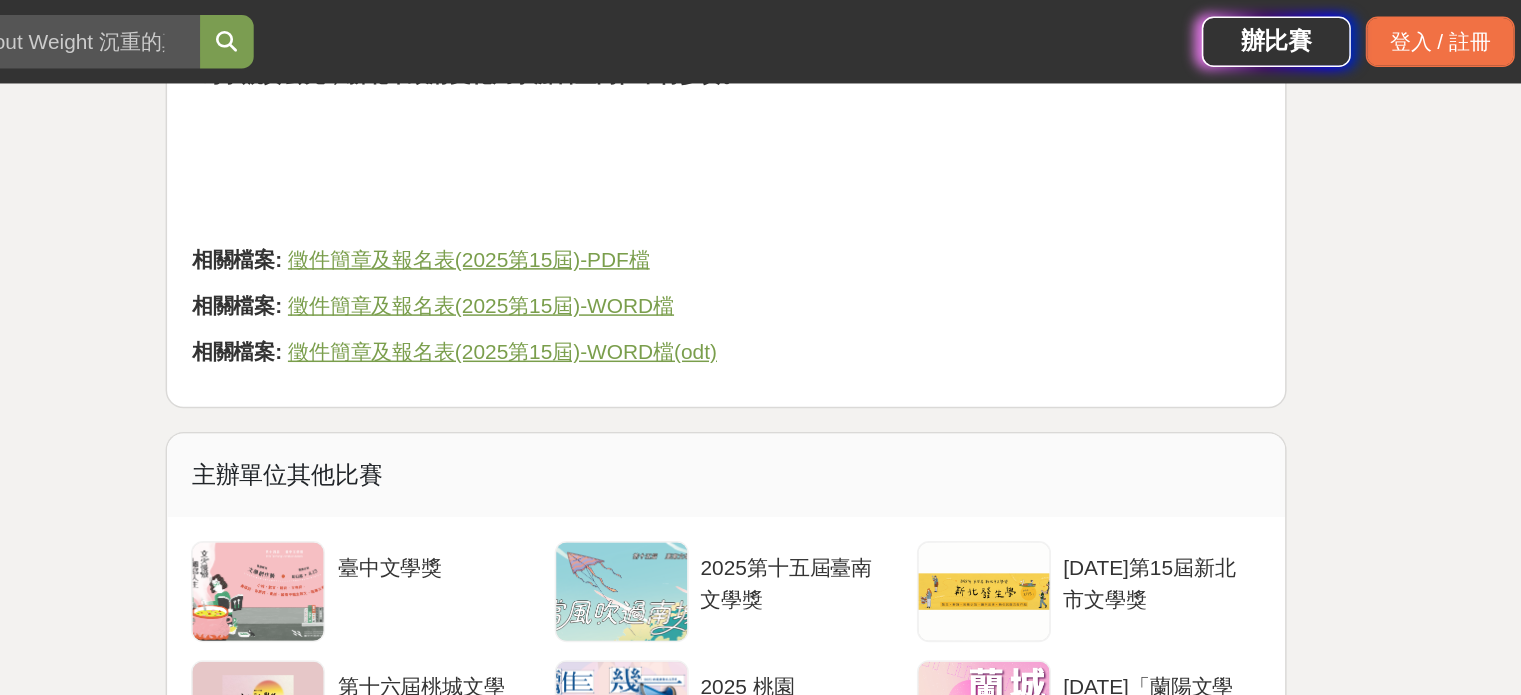 scroll, scrollTop: 3443, scrollLeft: 0, axis: vertical 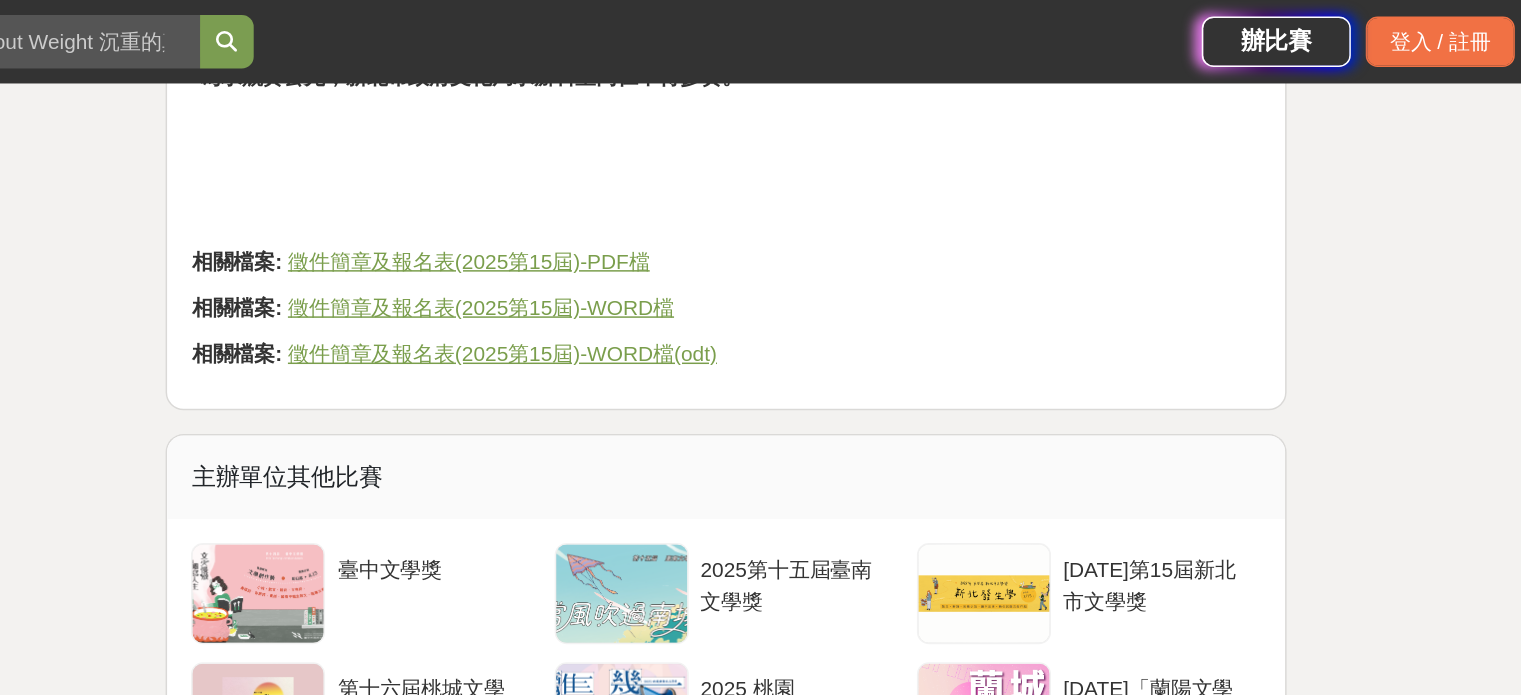 click on "徵件簡章及報名表(2025第15屆)-PDF檔" at bounding box center (779, 175) 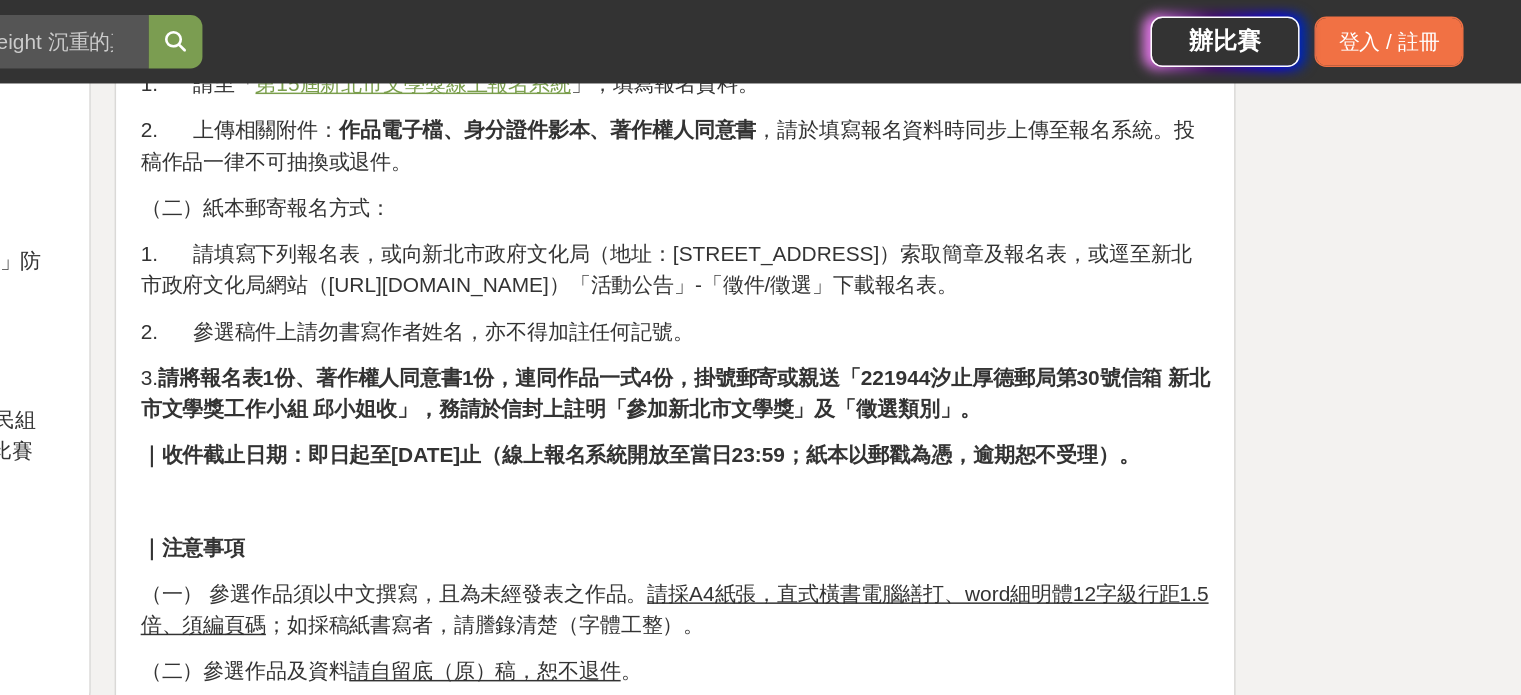scroll, scrollTop: 2392, scrollLeft: 0, axis: vertical 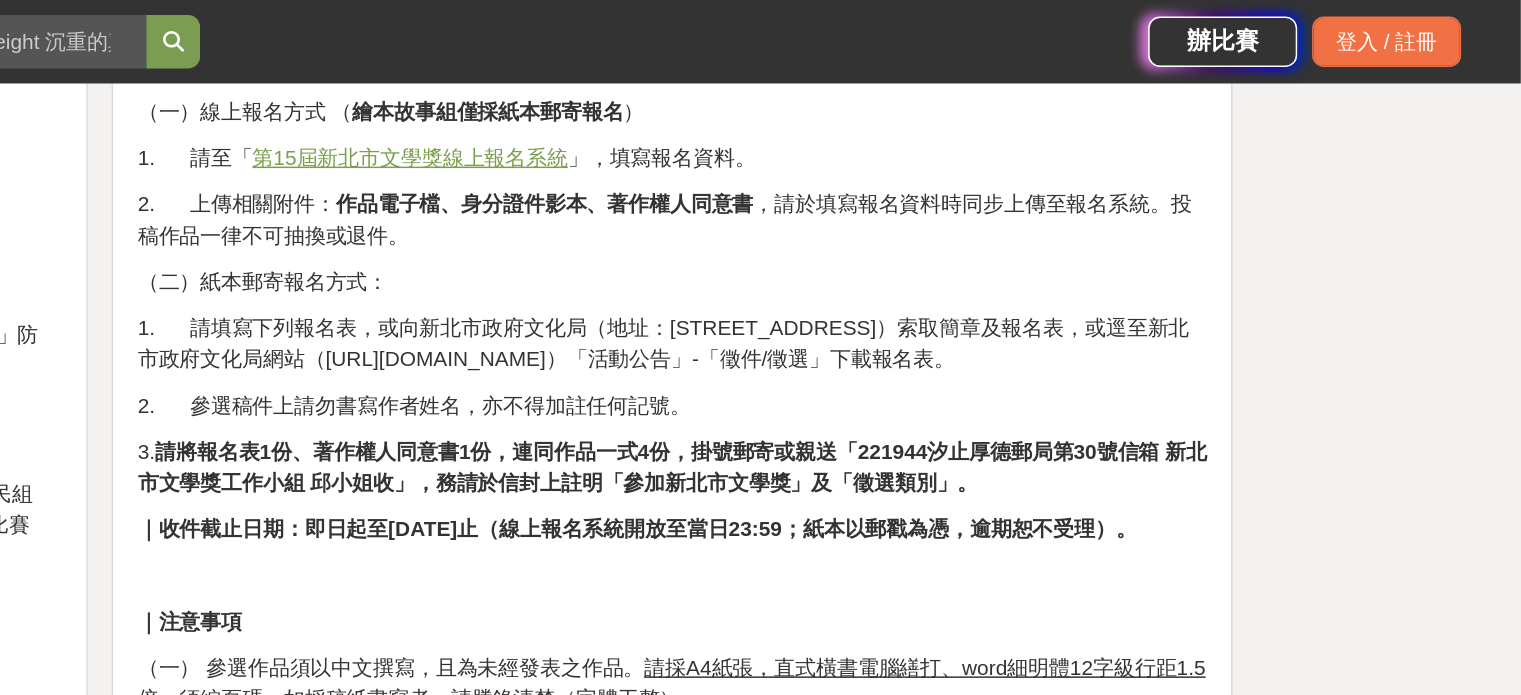 click on "第15屆新北市文學獎線上報名系統" at bounding box center [777, 106] 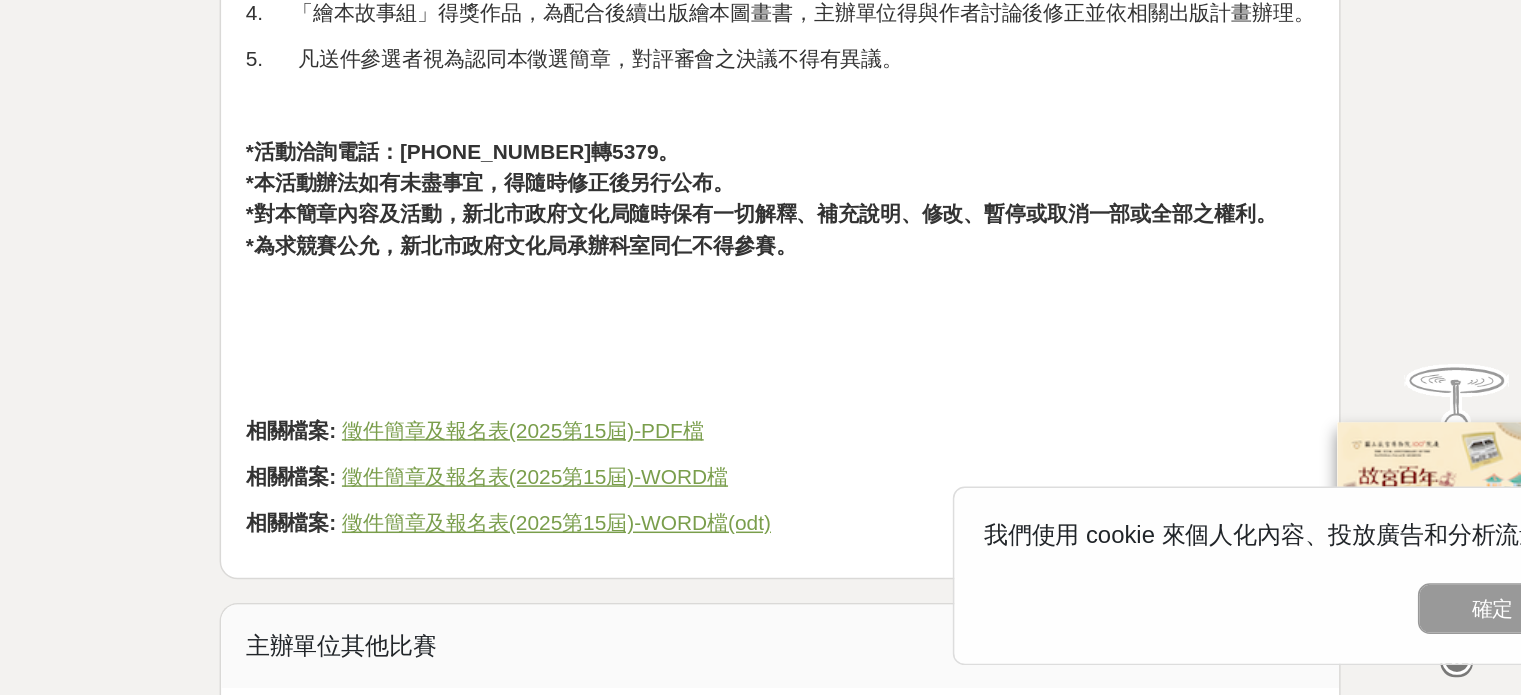 scroll, scrollTop: 3136, scrollLeft: 0, axis: vertical 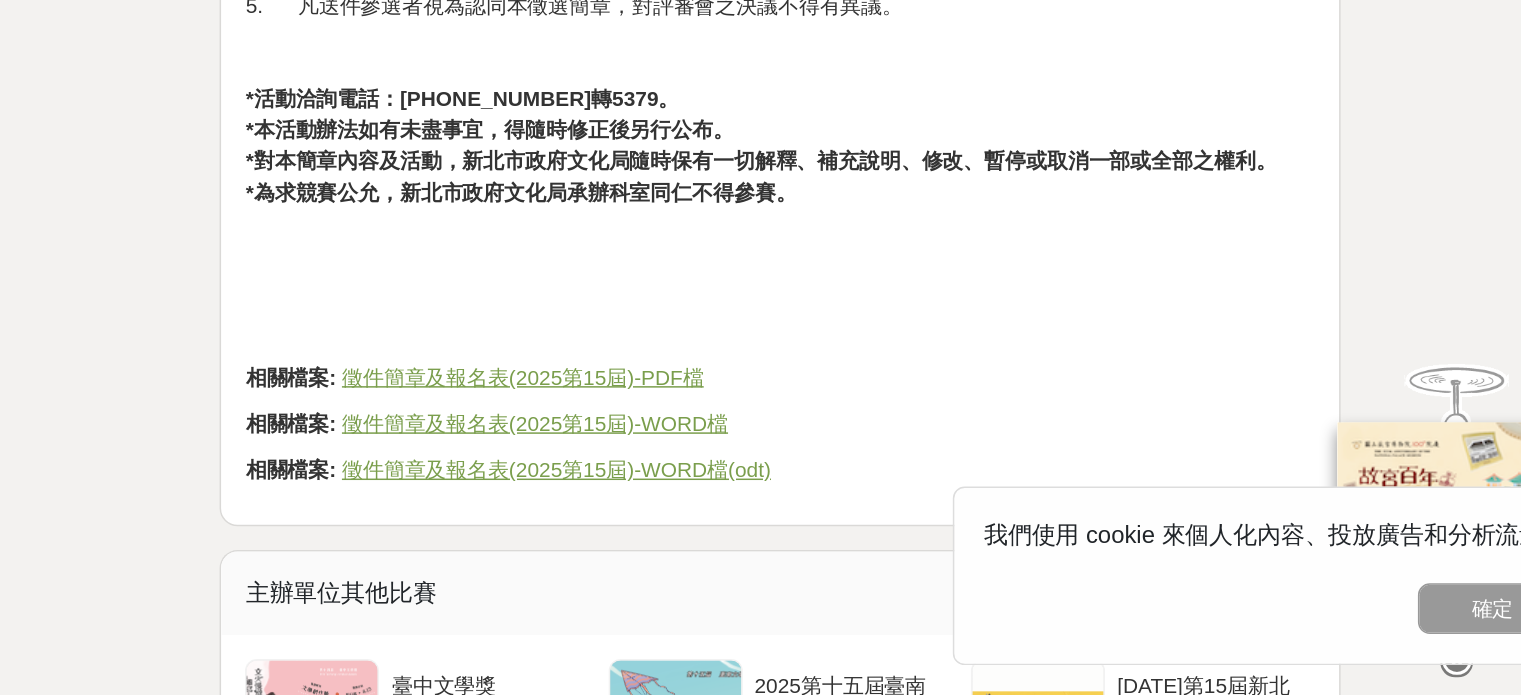 click on "徵件簡章及報名表(2025第15屆)-PDF檔" at bounding box center [779, 482] 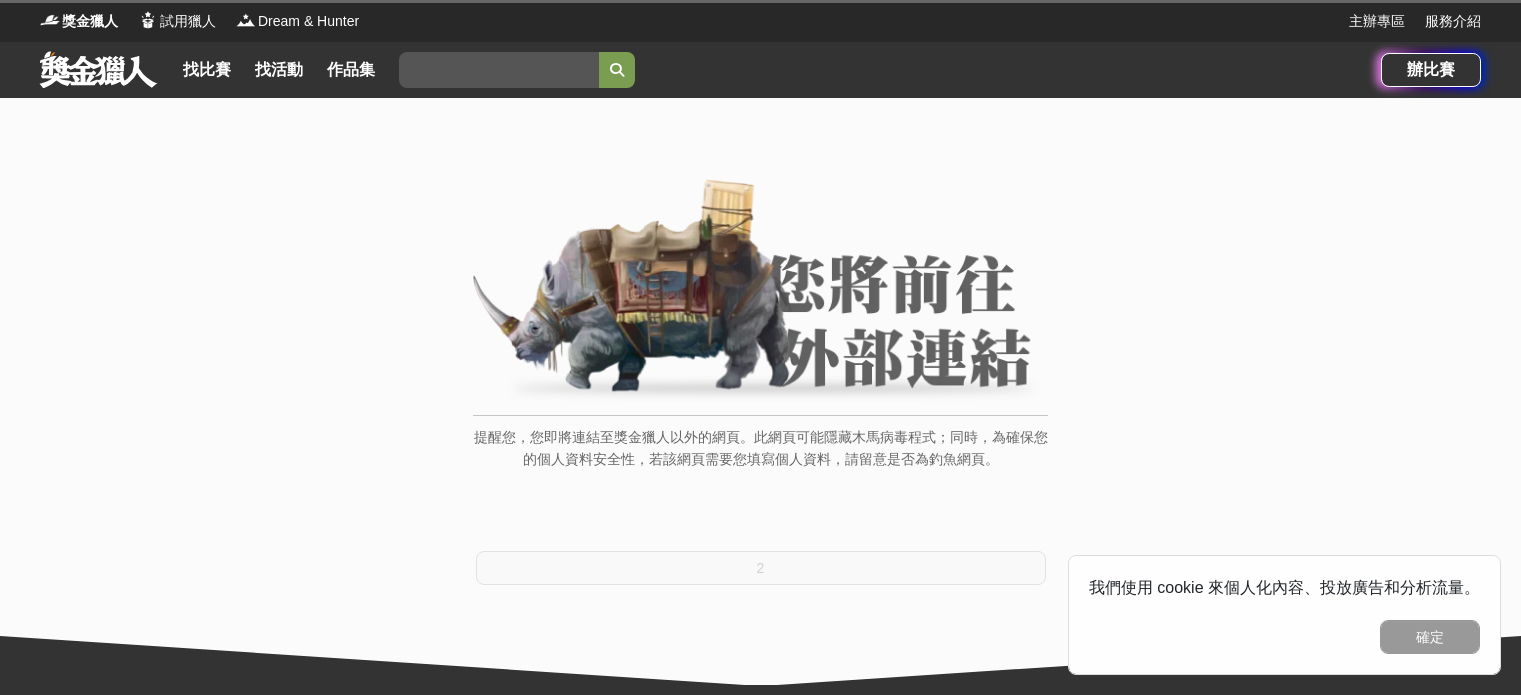 scroll, scrollTop: 0, scrollLeft: 0, axis: both 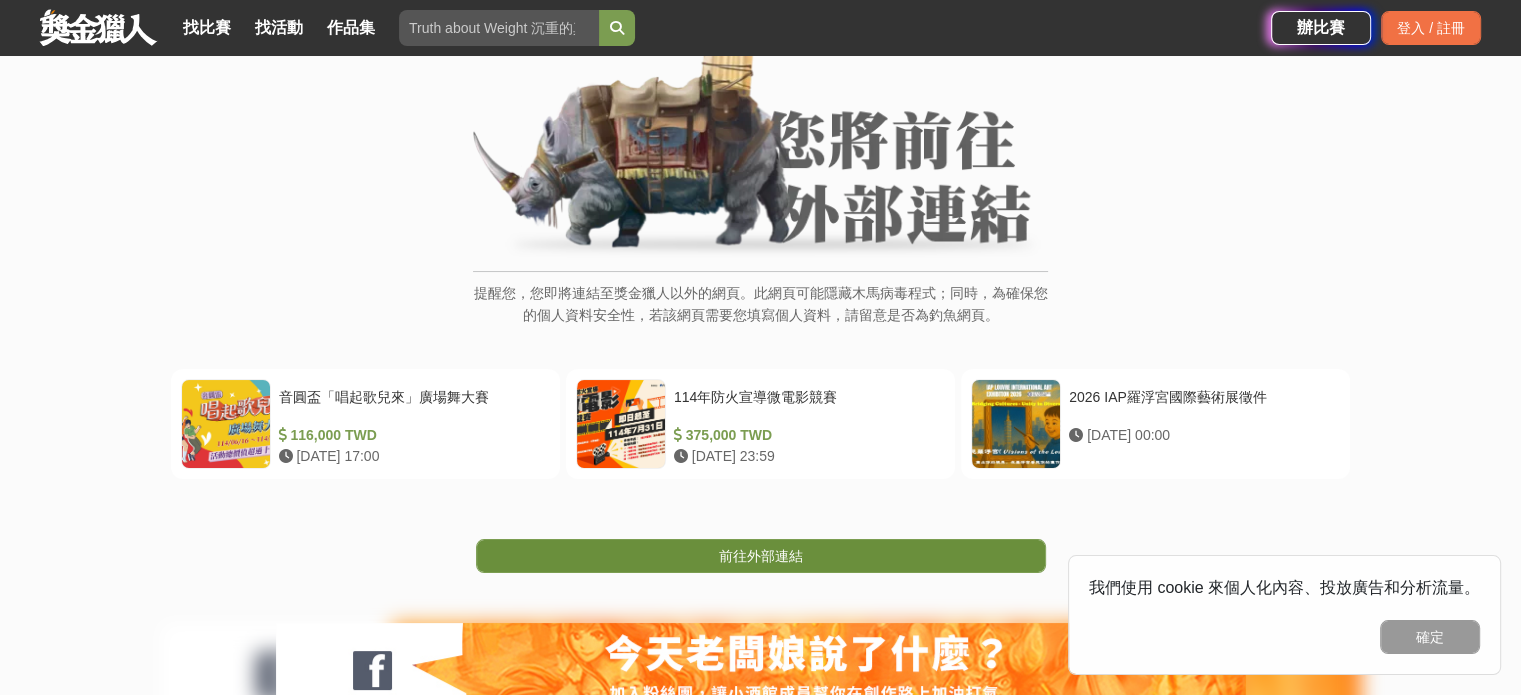 click on "前往外部連結" at bounding box center (761, 556) 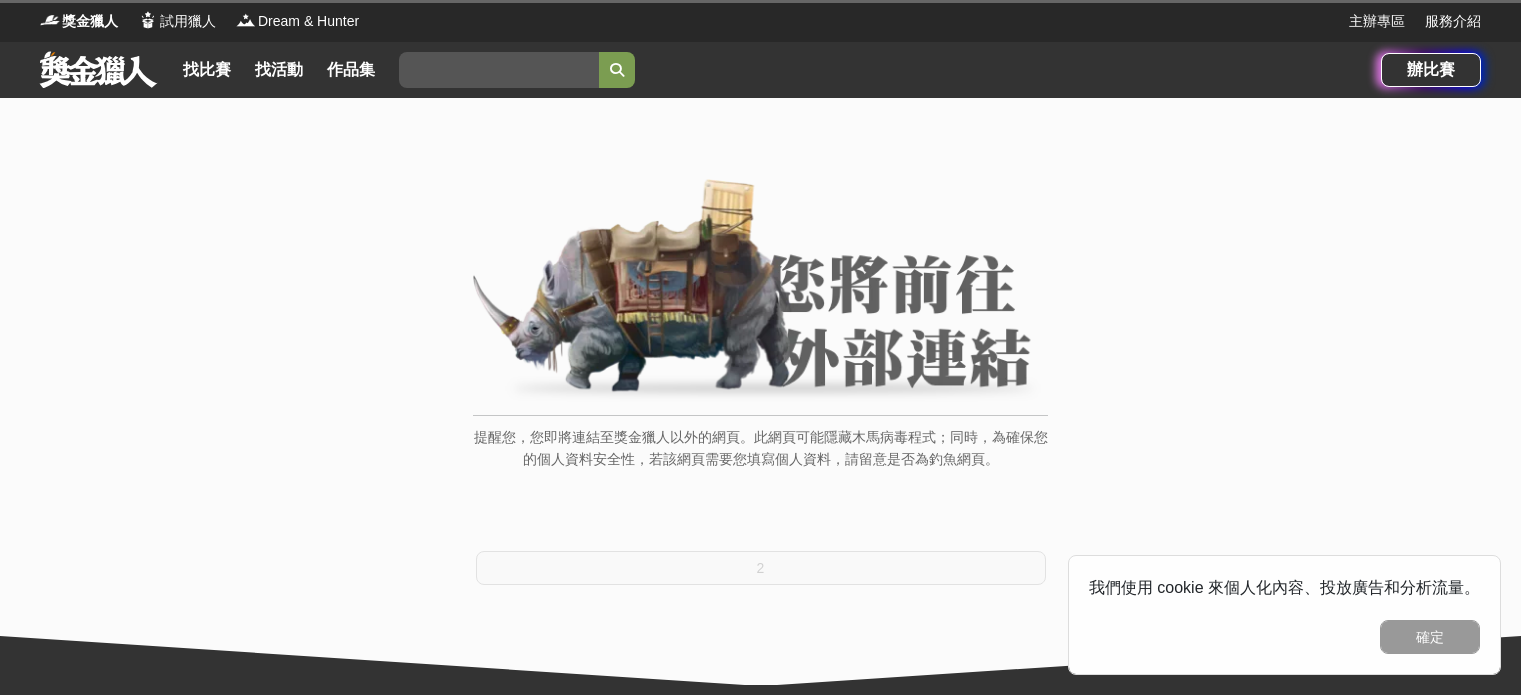 scroll, scrollTop: 0, scrollLeft: 0, axis: both 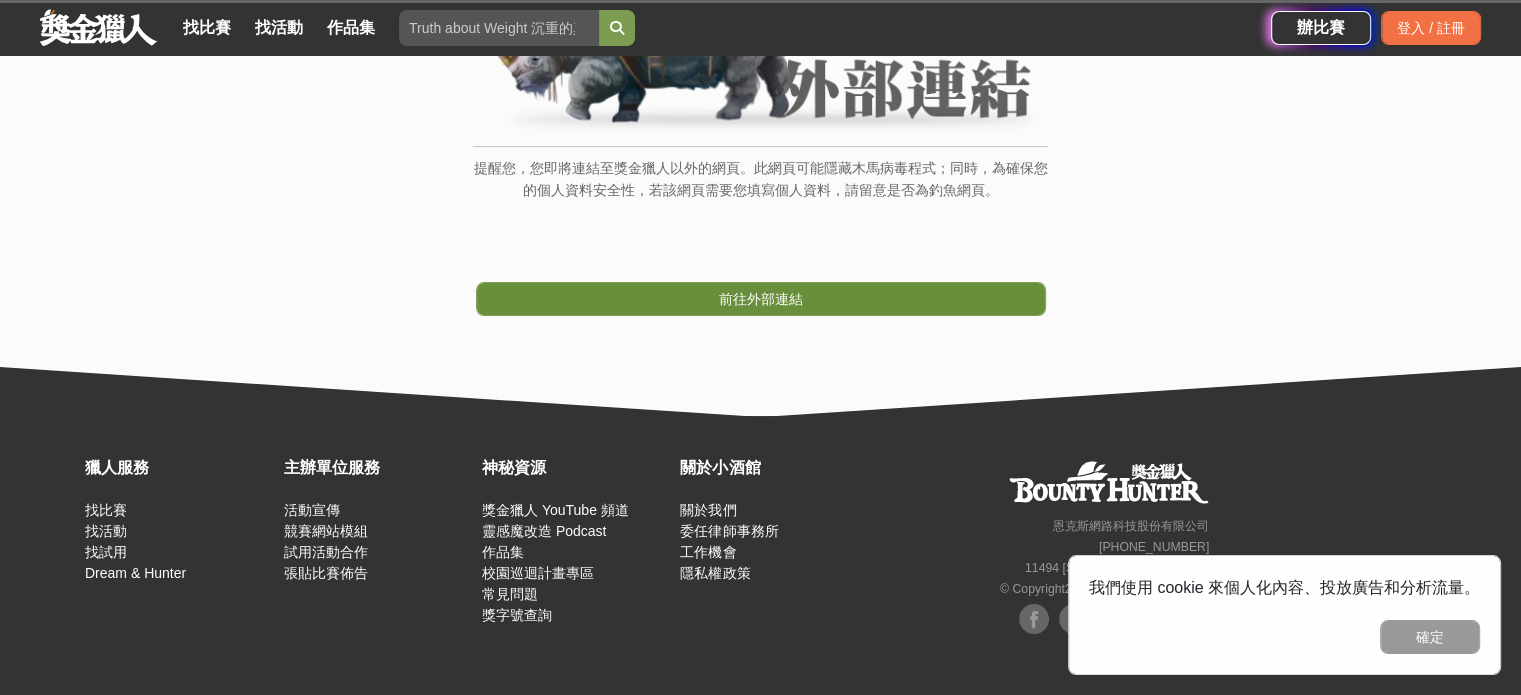 click on "前往外部連結" at bounding box center (761, 299) 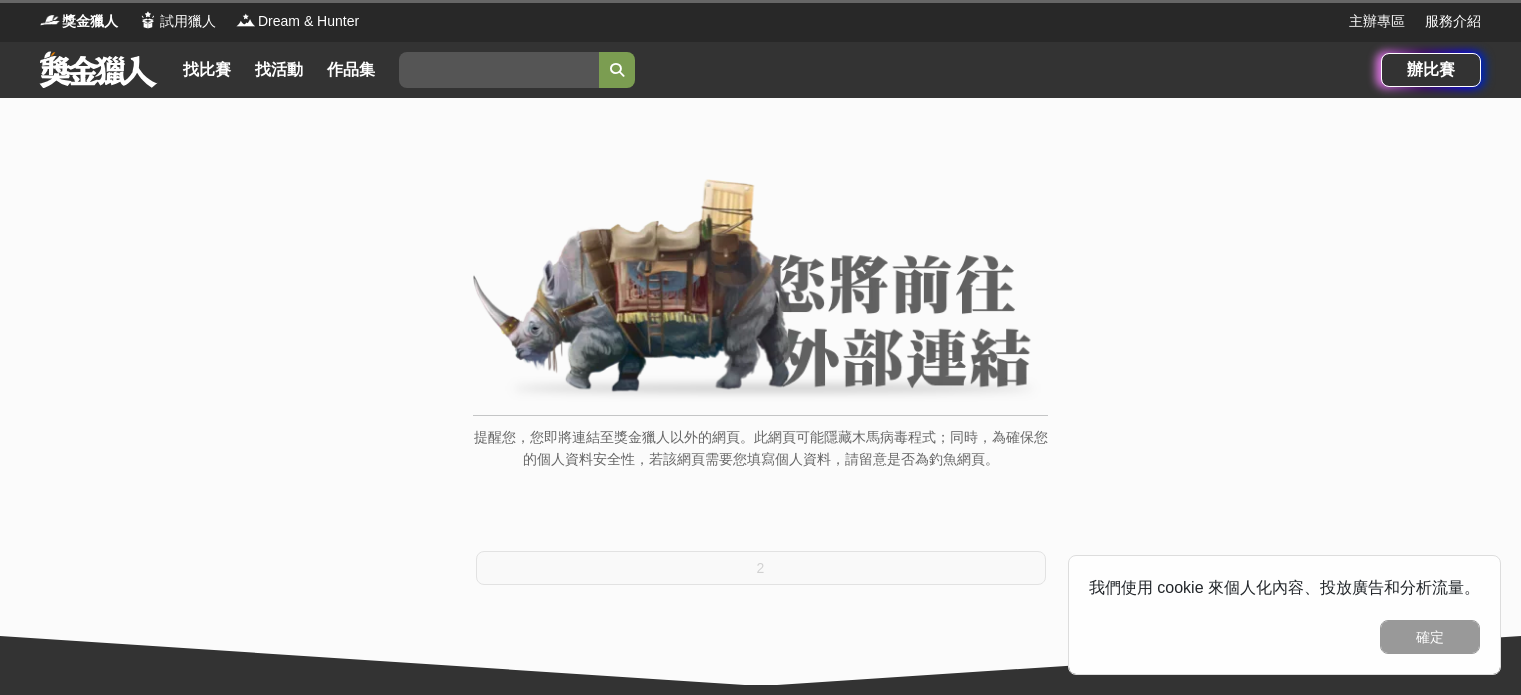 scroll, scrollTop: 0, scrollLeft: 0, axis: both 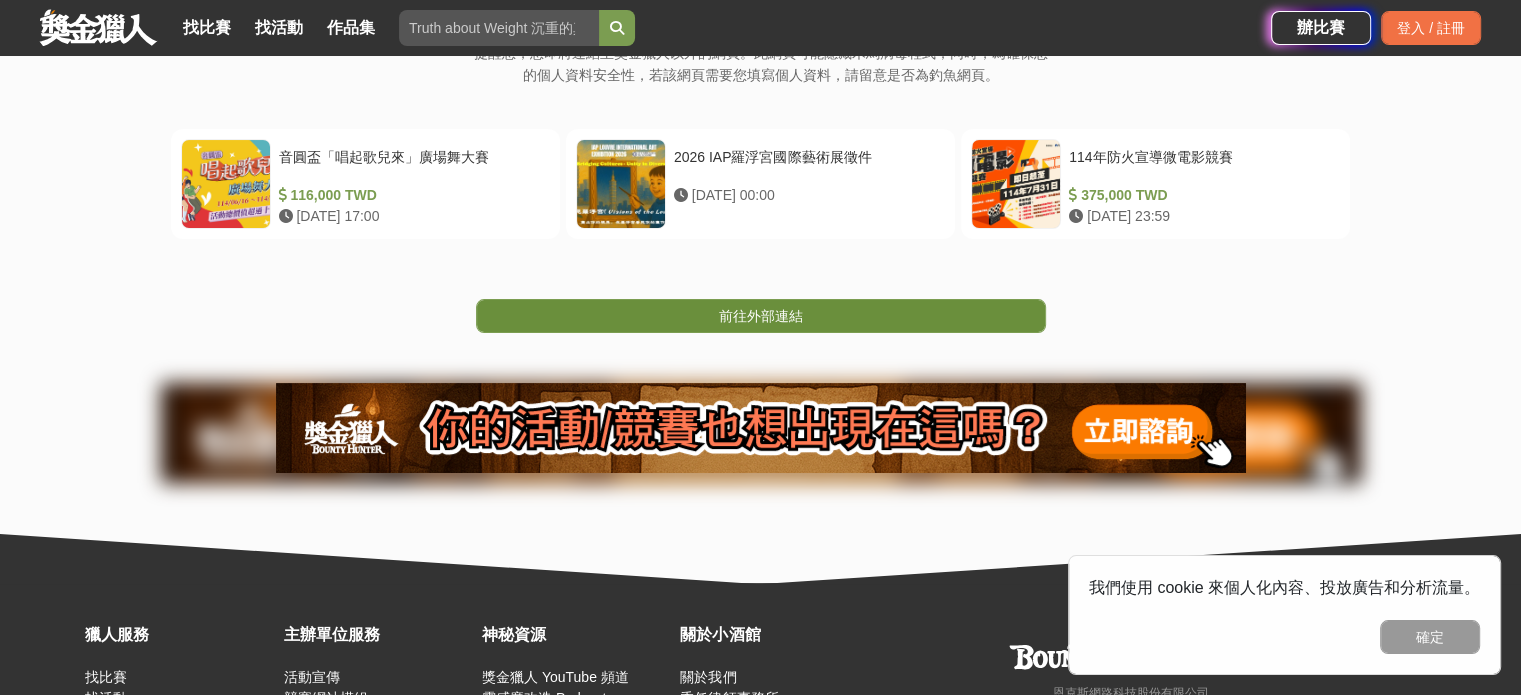 click on "前往外部連結" at bounding box center (761, 316) 